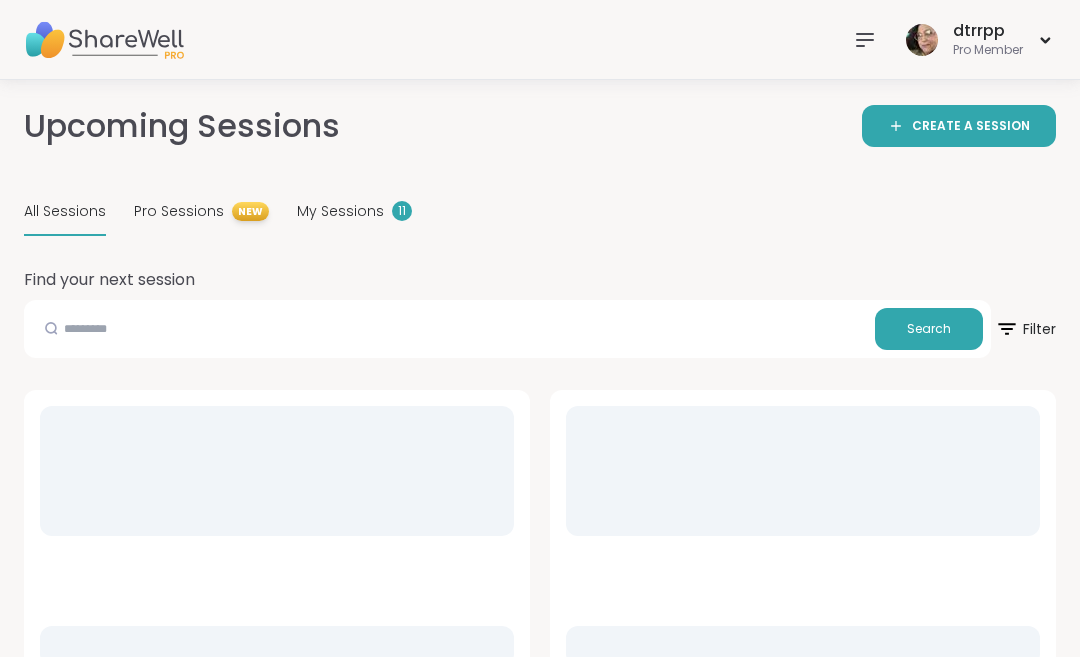 scroll, scrollTop: 0, scrollLeft: 0, axis: both 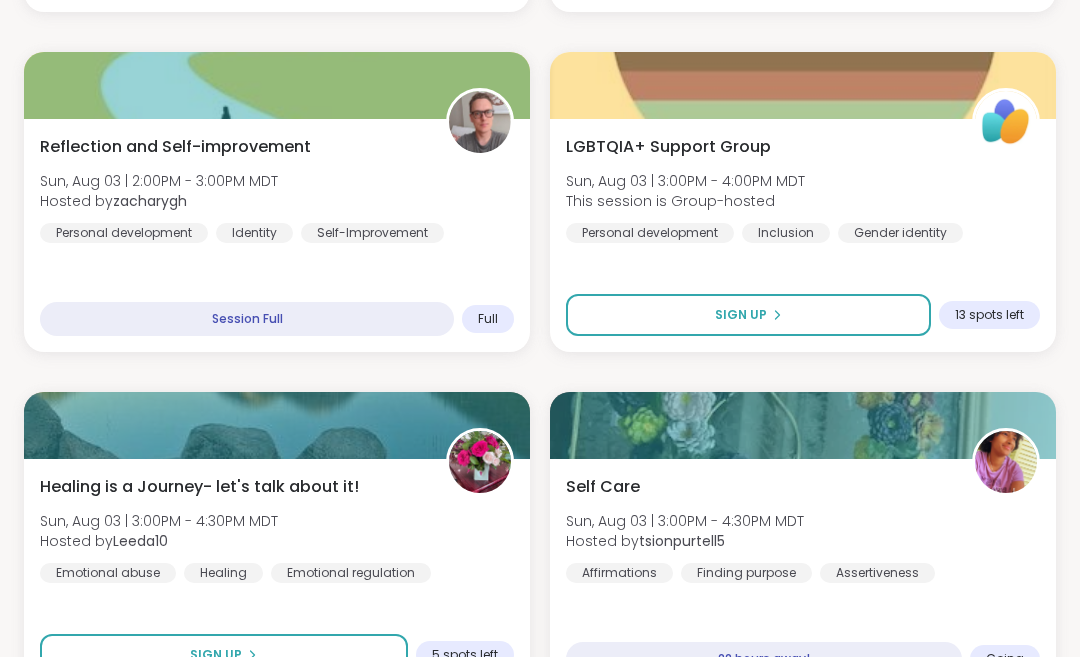 click on "Sign Up" at bounding box center (224, 656) 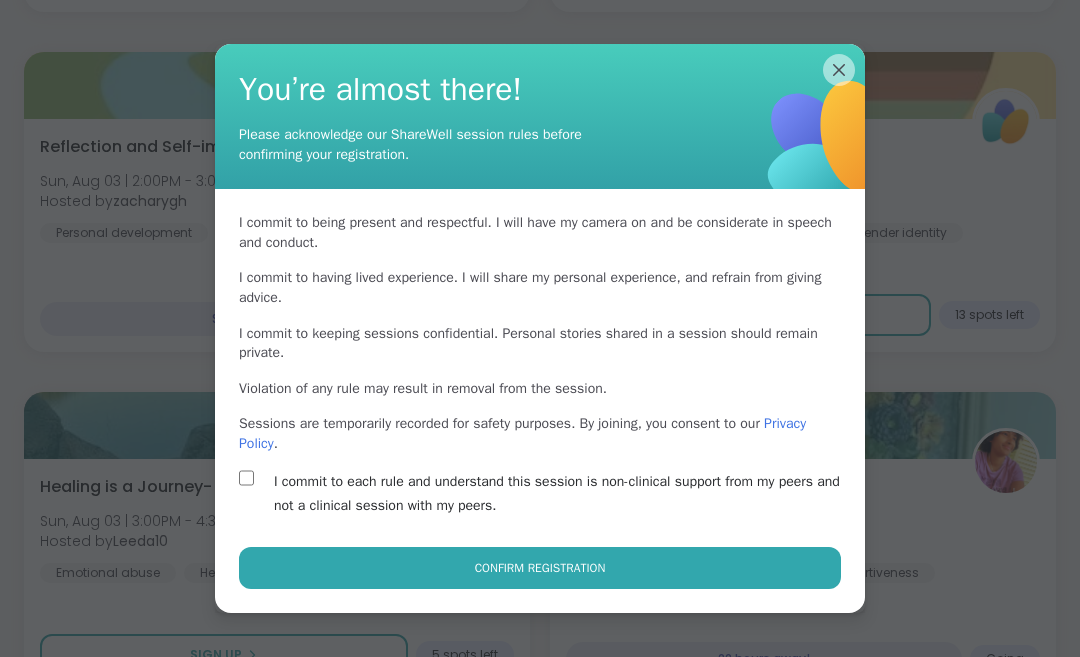 click on "Confirm Registration" at bounding box center [540, 568] 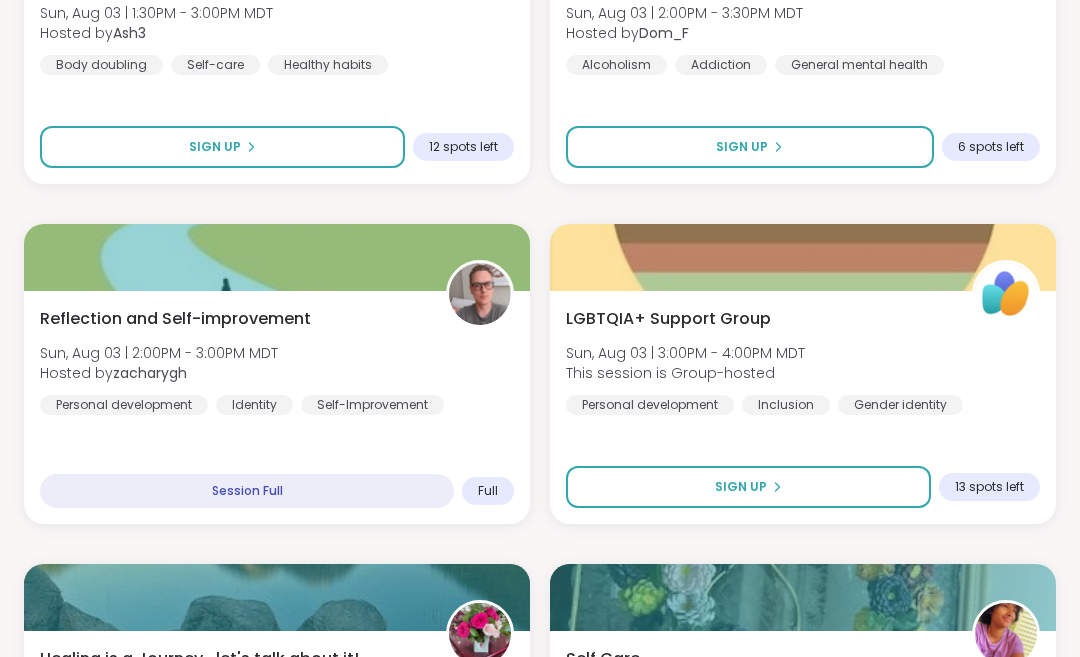 scroll, scrollTop: 4586, scrollLeft: 0, axis: vertical 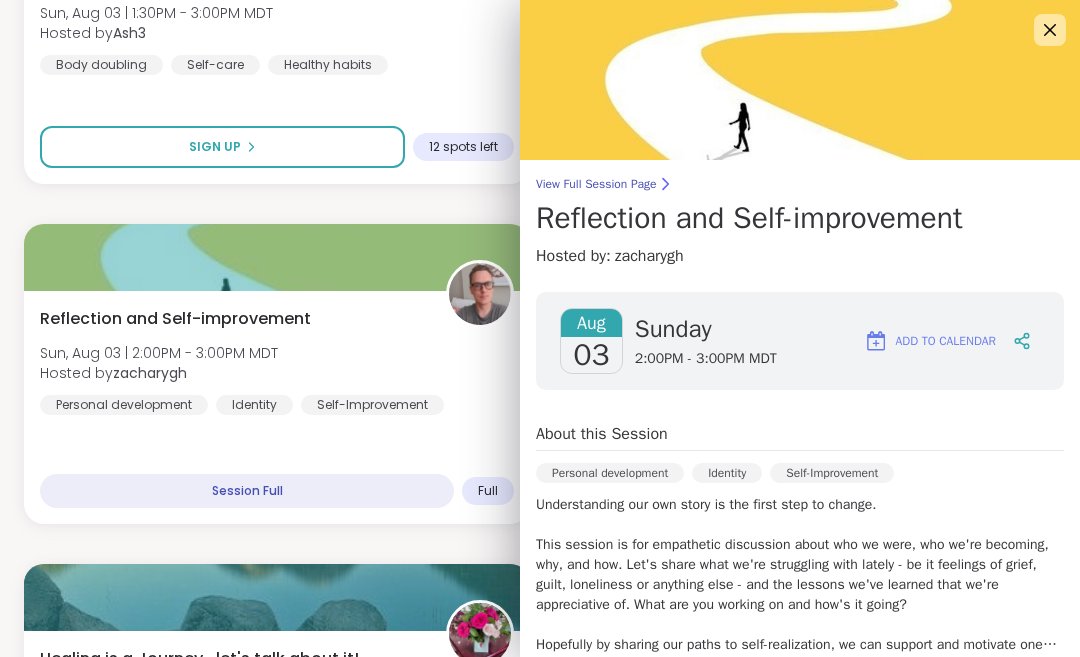 click 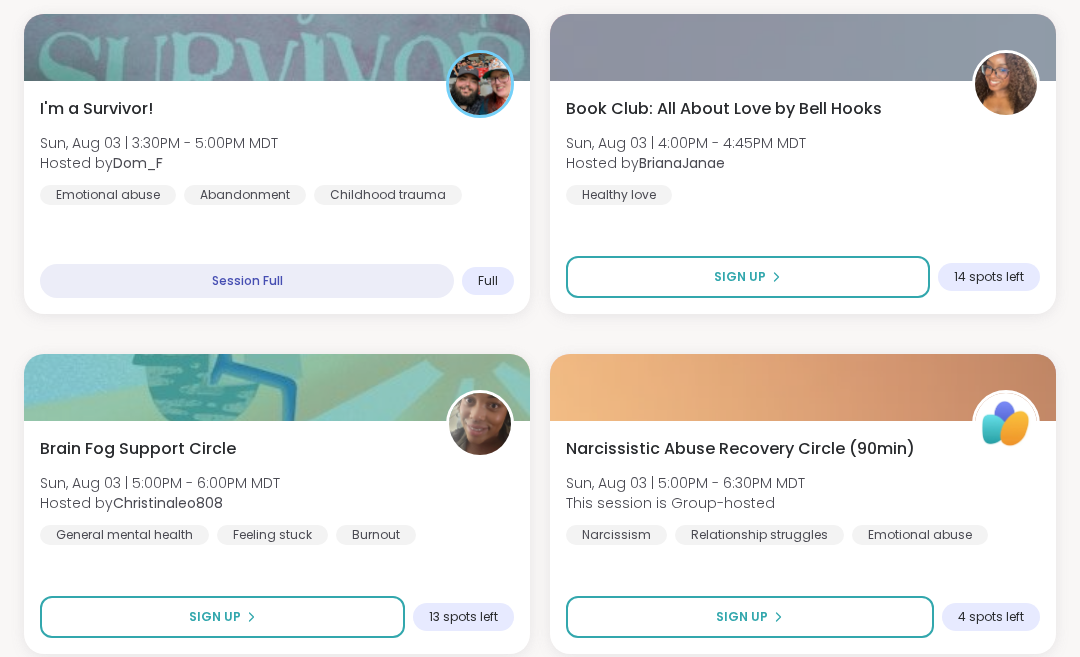 scroll, scrollTop: 5476, scrollLeft: 0, axis: vertical 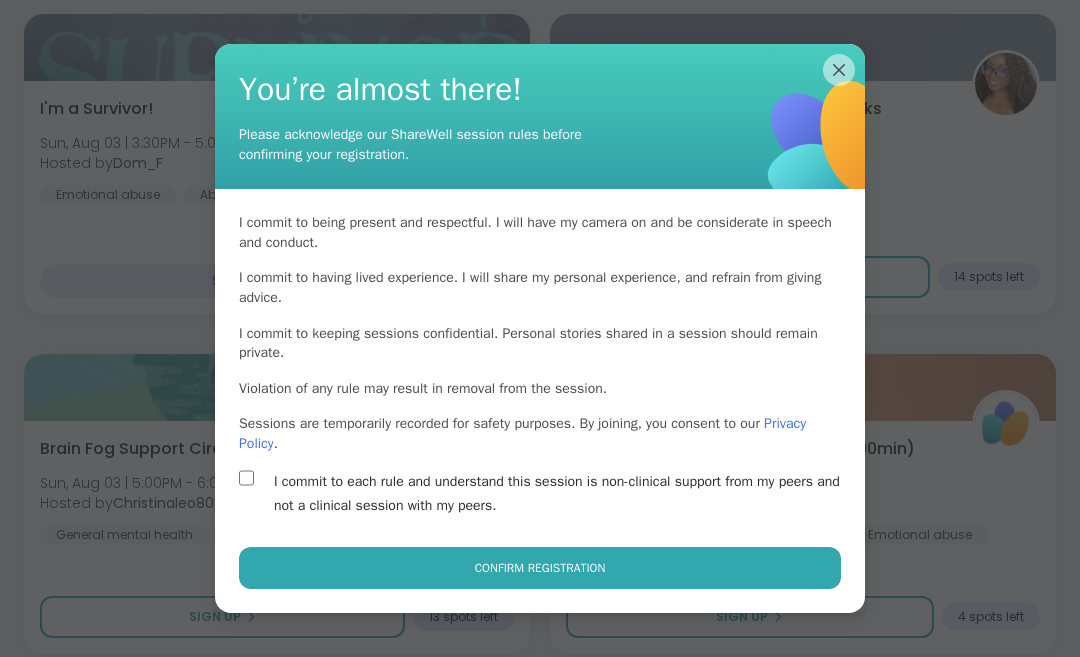 click on "Confirm Registration" at bounding box center (540, 568) 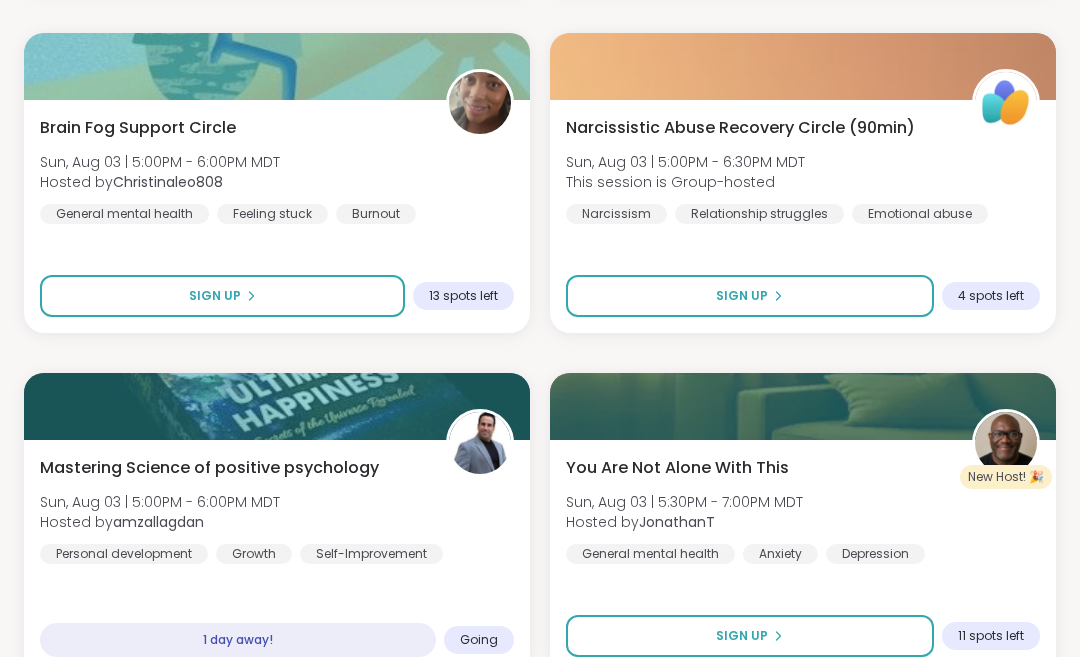 scroll, scrollTop: 5797, scrollLeft: 0, axis: vertical 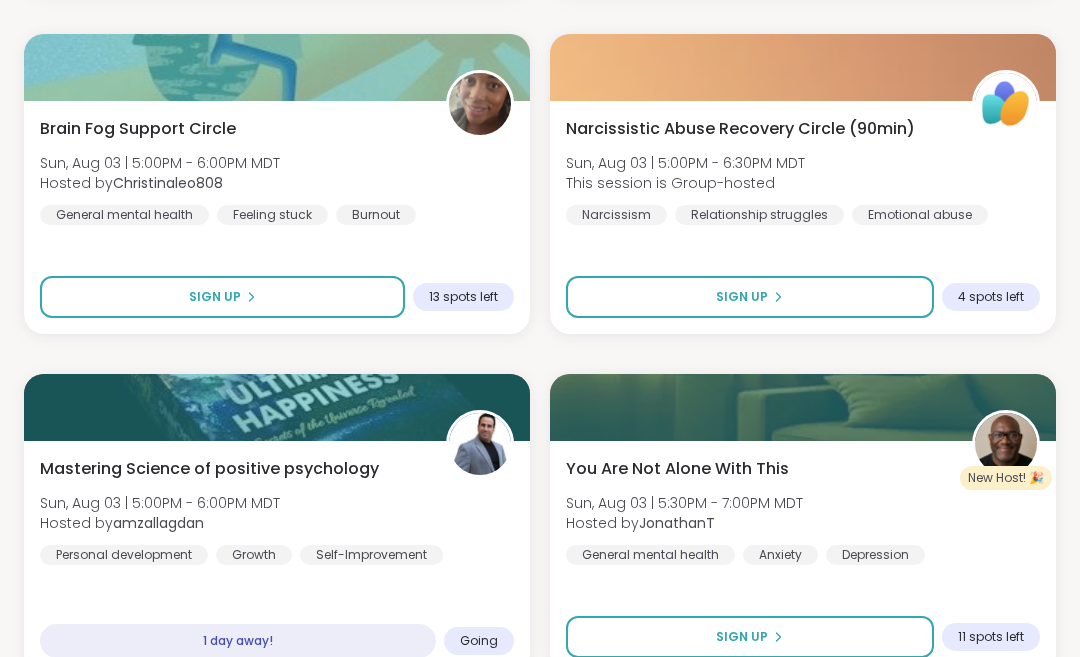 click on "Load more sessions" at bounding box center [540, 715] 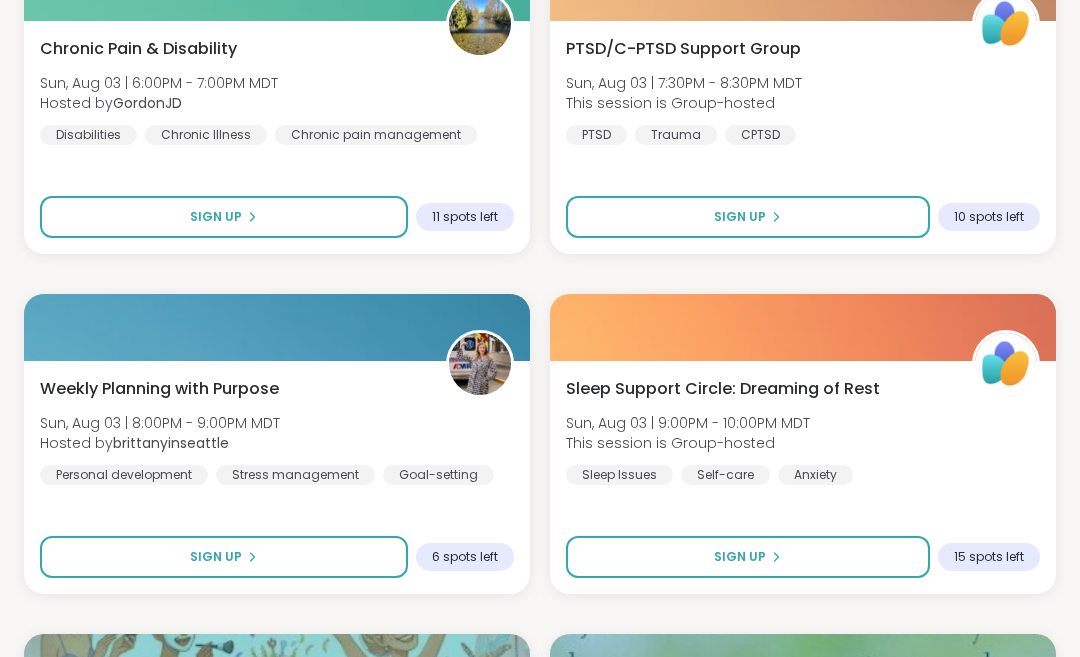 scroll, scrollTop: 6558, scrollLeft: 0, axis: vertical 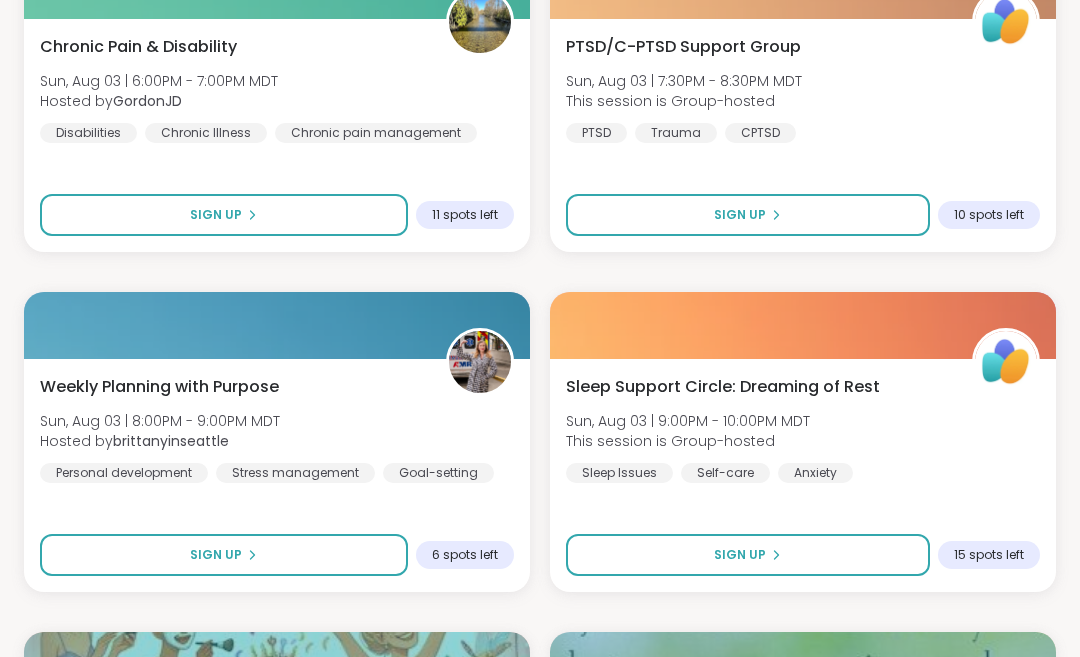 click on "Sign Up" at bounding box center (224, 555) 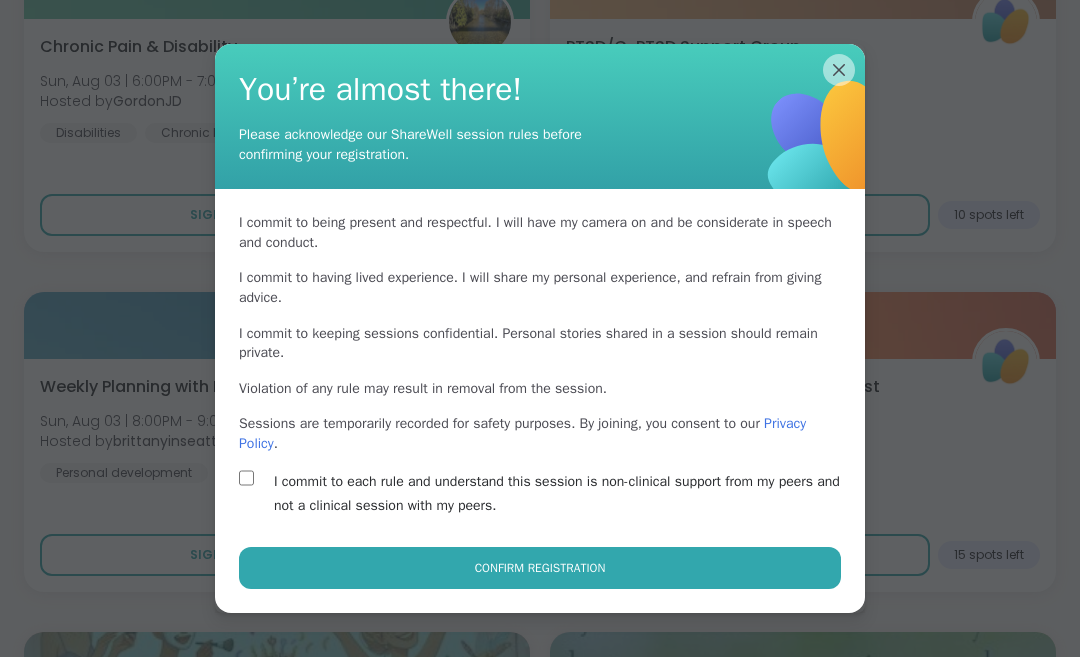 click on "Confirm Registration" at bounding box center [540, 568] 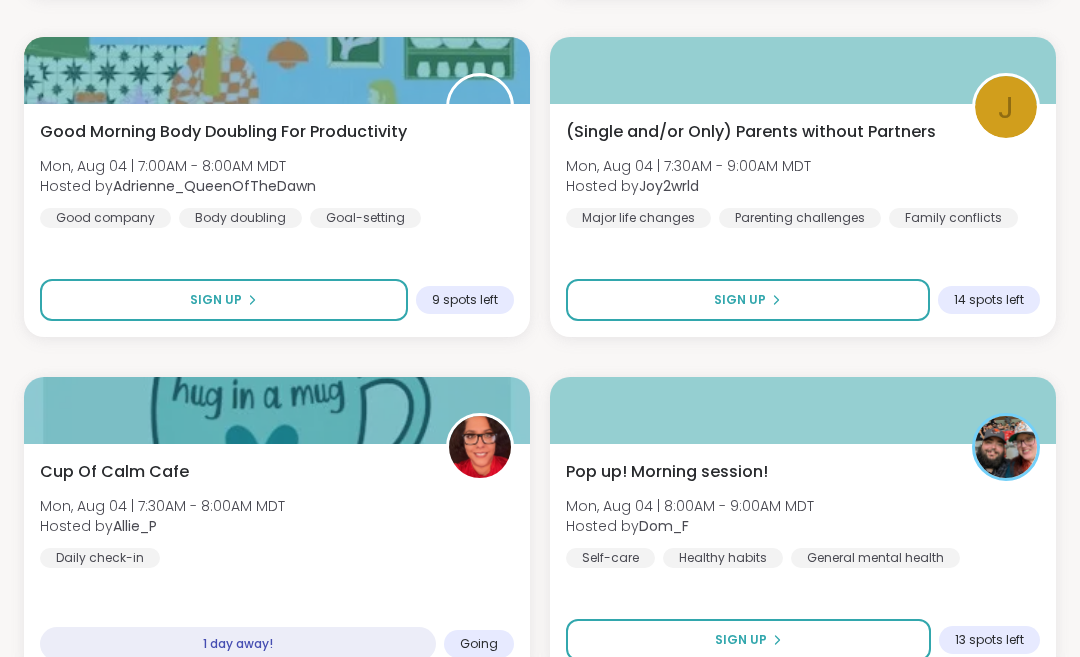 scroll, scrollTop: 7493, scrollLeft: 0, axis: vertical 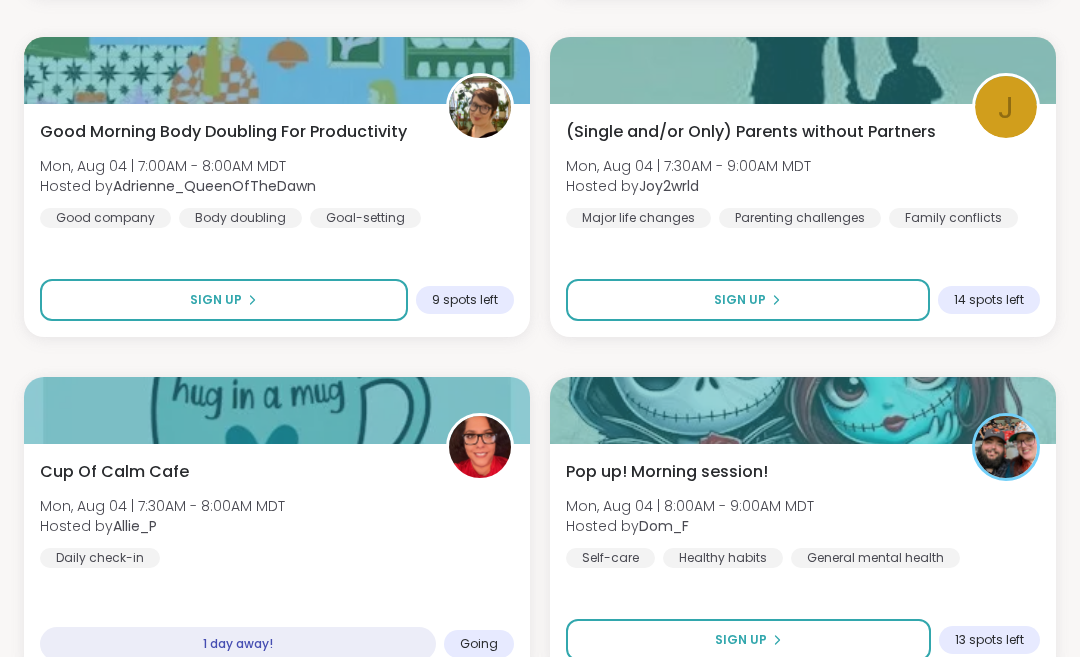 click on "Cup Of Calm Cafe Mon, Aug 04 | 7:30AM - 8:00AM MDT Hosted by [USERNAME] Daily check-in 1 day away! Going" at bounding box center (277, 560) 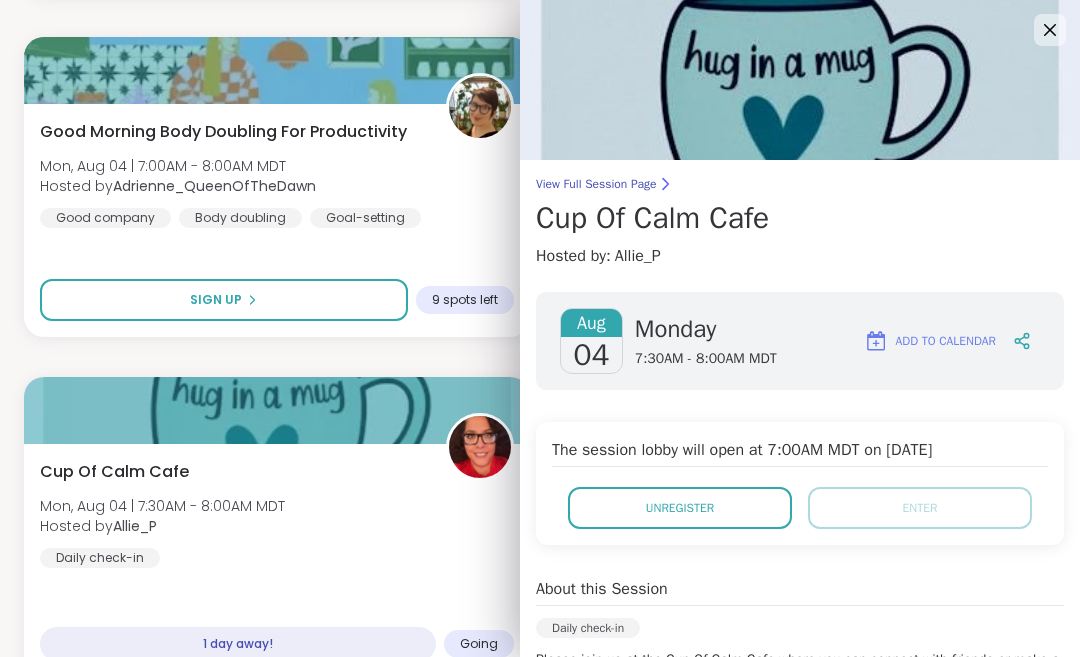 click on "Unregister" at bounding box center (680, 508) 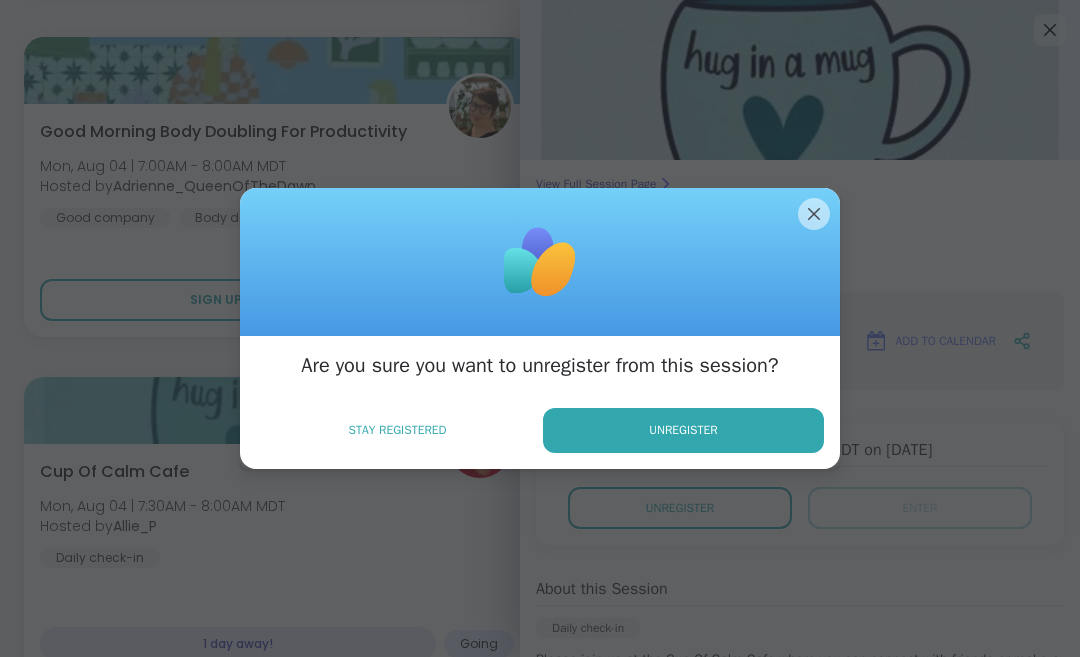 click on "Unregister" at bounding box center [683, 430] 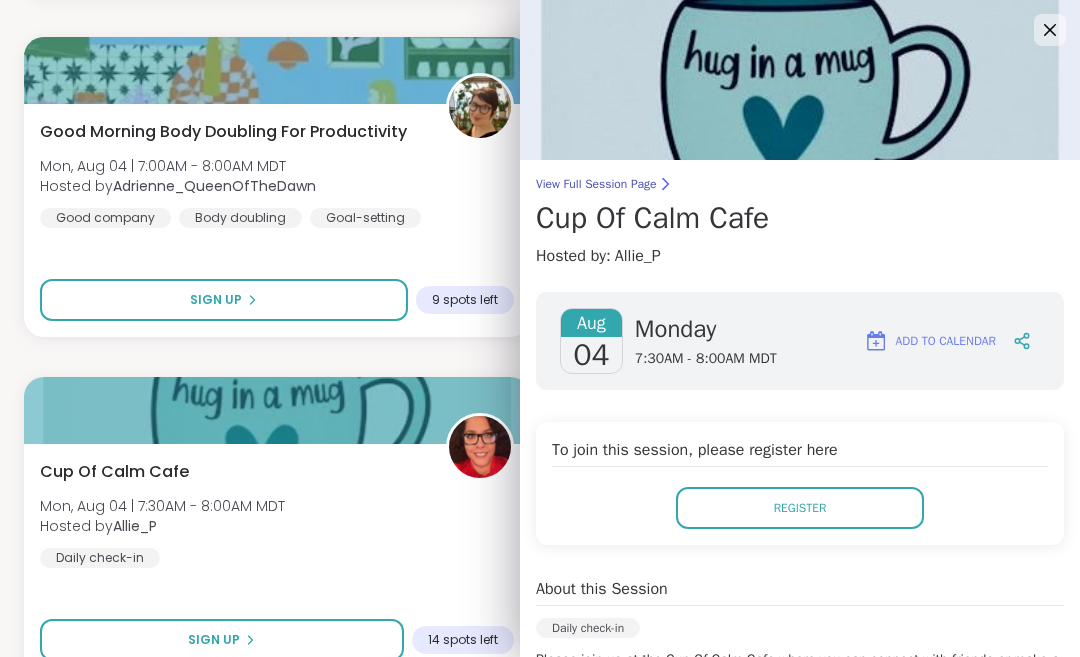 click 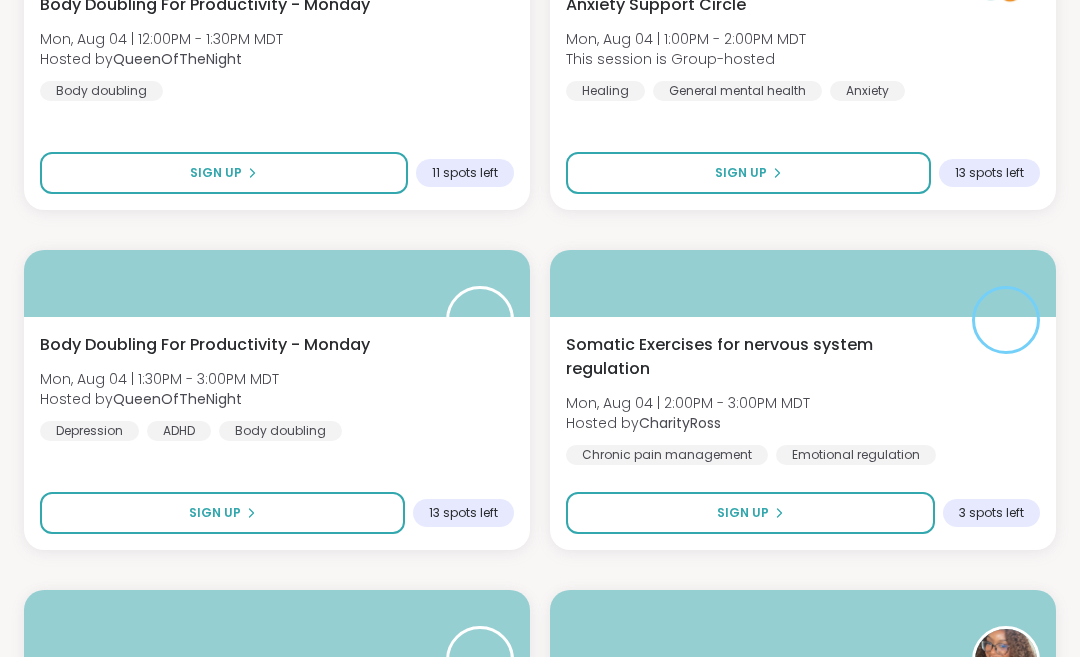 scroll, scrollTop: 10001, scrollLeft: 0, axis: vertical 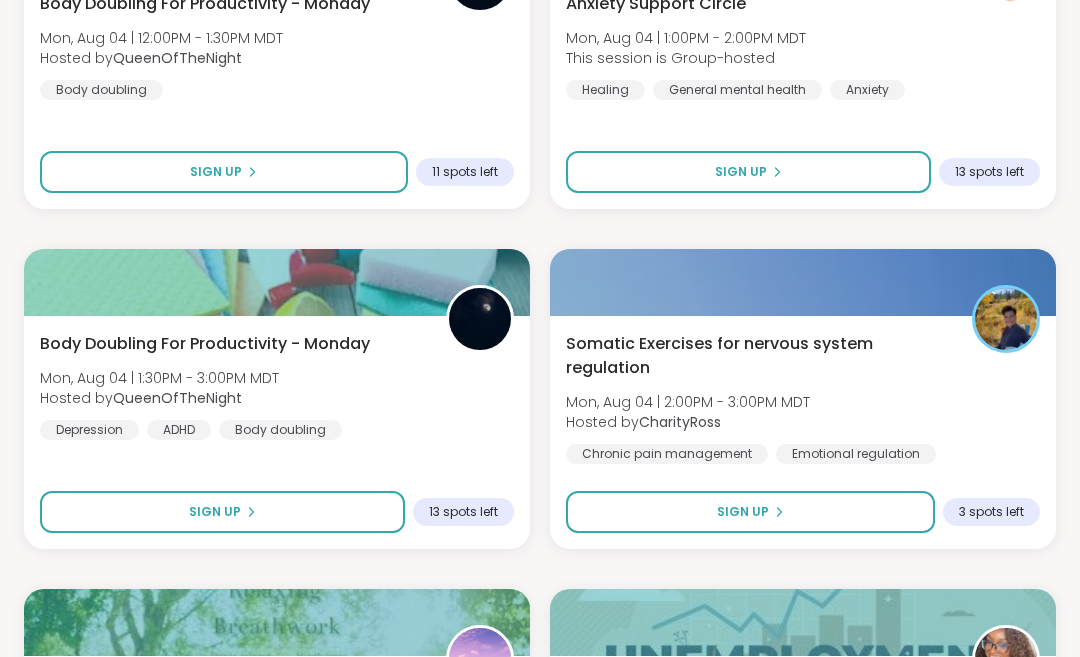 click on "Sign Up" at bounding box center [743, 512] 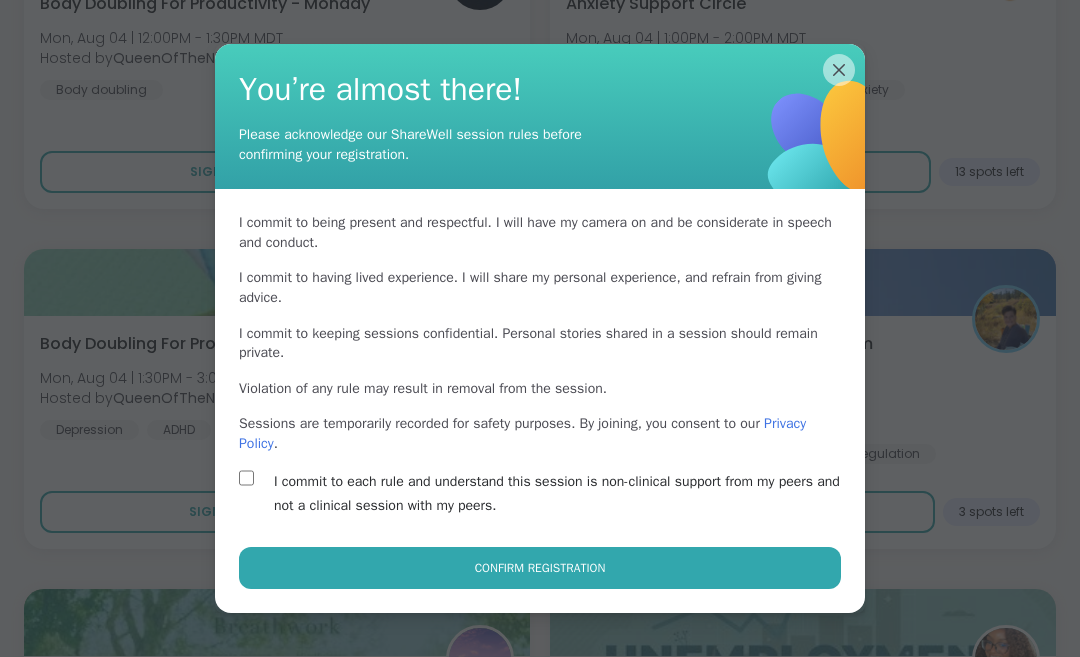click on "Confirm Registration" at bounding box center [540, 568] 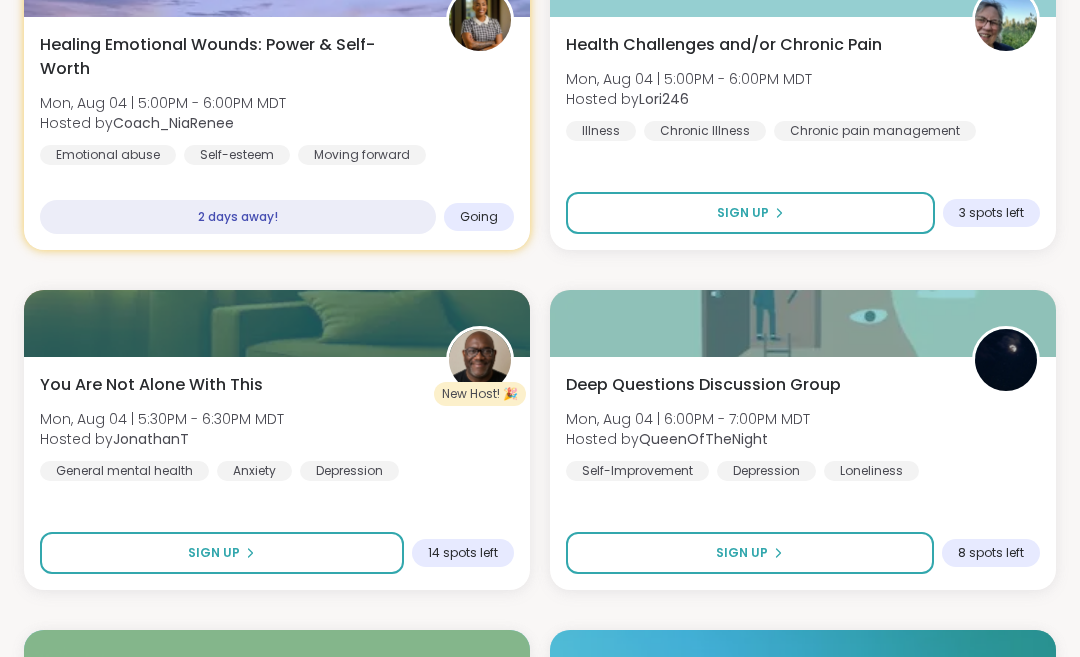 scroll, scrollTop: 11320, scrollLeft: 0, axis: vertical 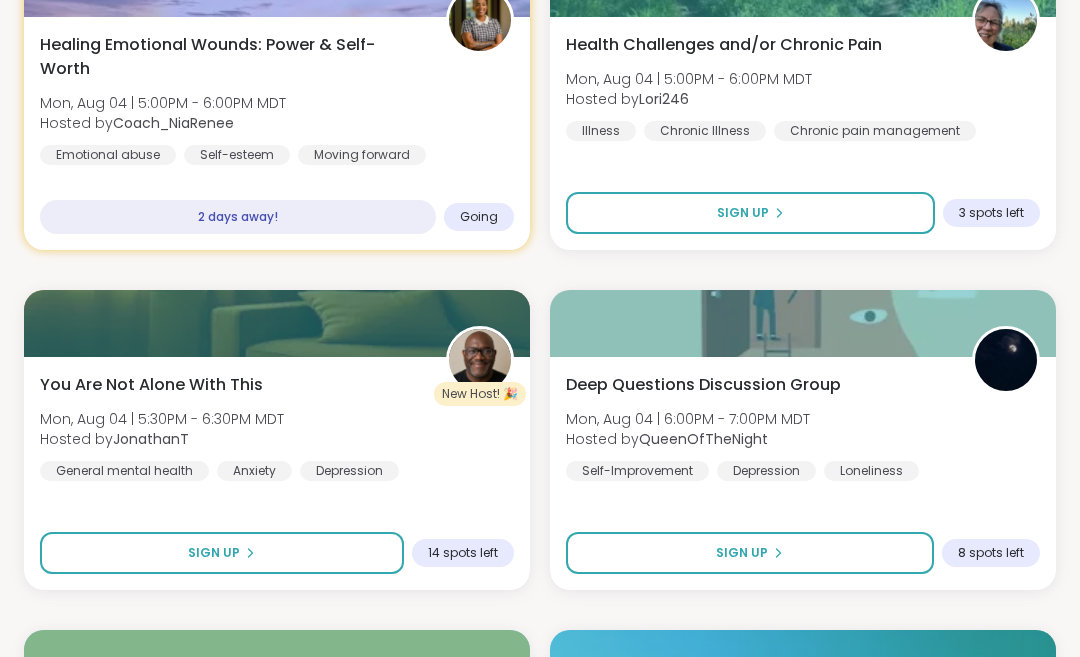 click on "Sign Up" at bounding box center (742, 553) 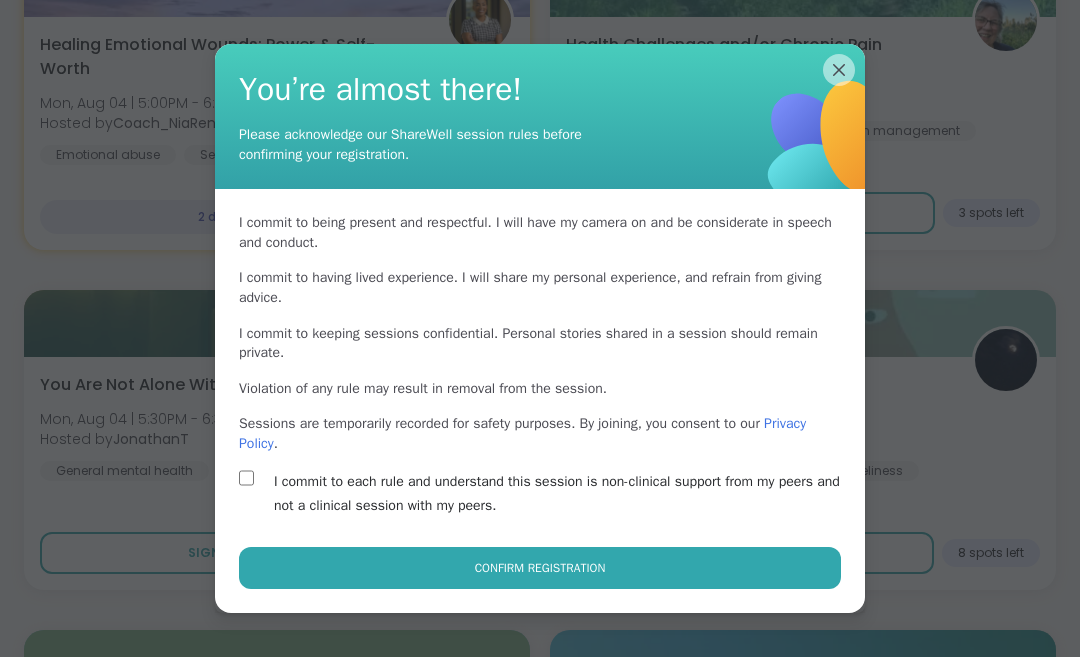 click on "Confirm Registration" at bounding box center [540, 568] 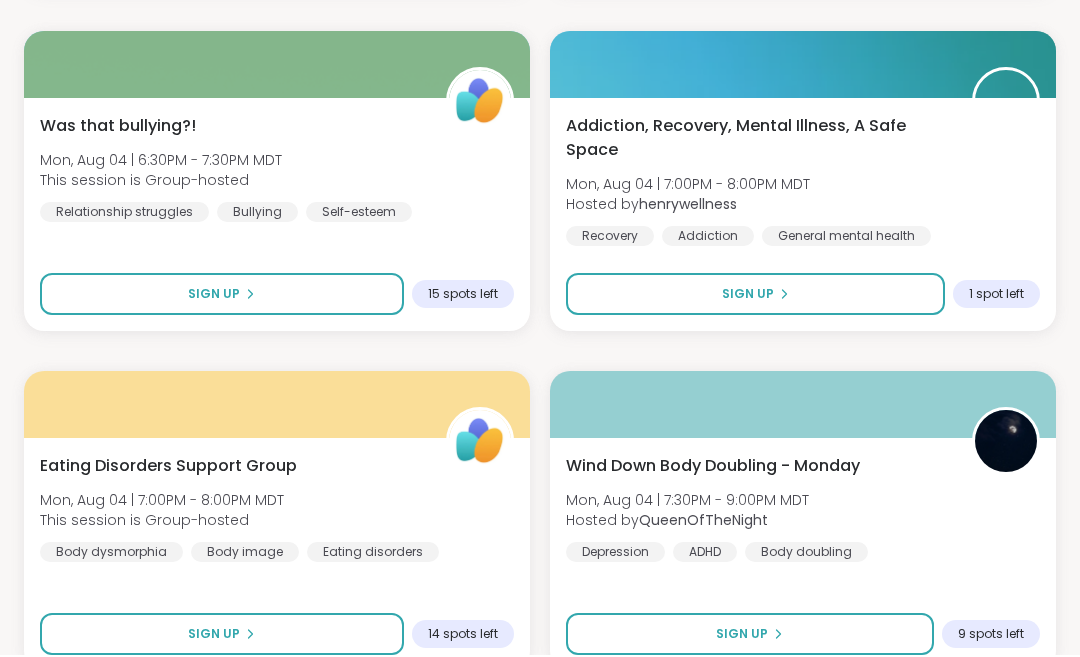 scroll, scrollTop: 11916, scrollLeft: 0, axis: vertical 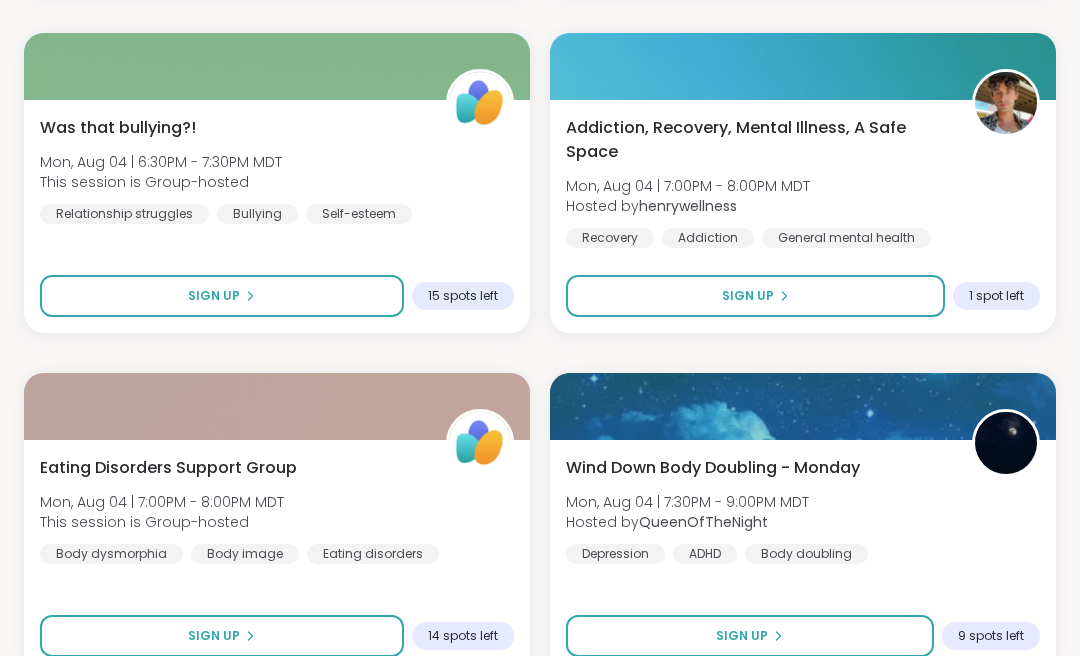 click on "Load more sessions" at bounding box center [540, 715] 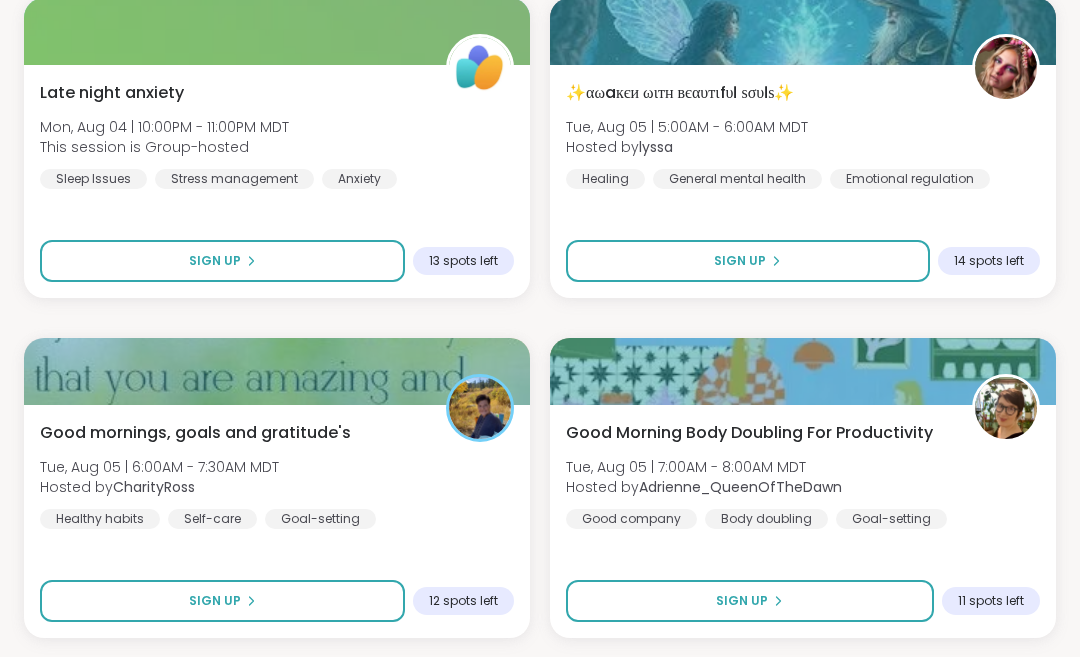 scroll, scrollTop: 12965, scrollLeft: 0, axis: vertical 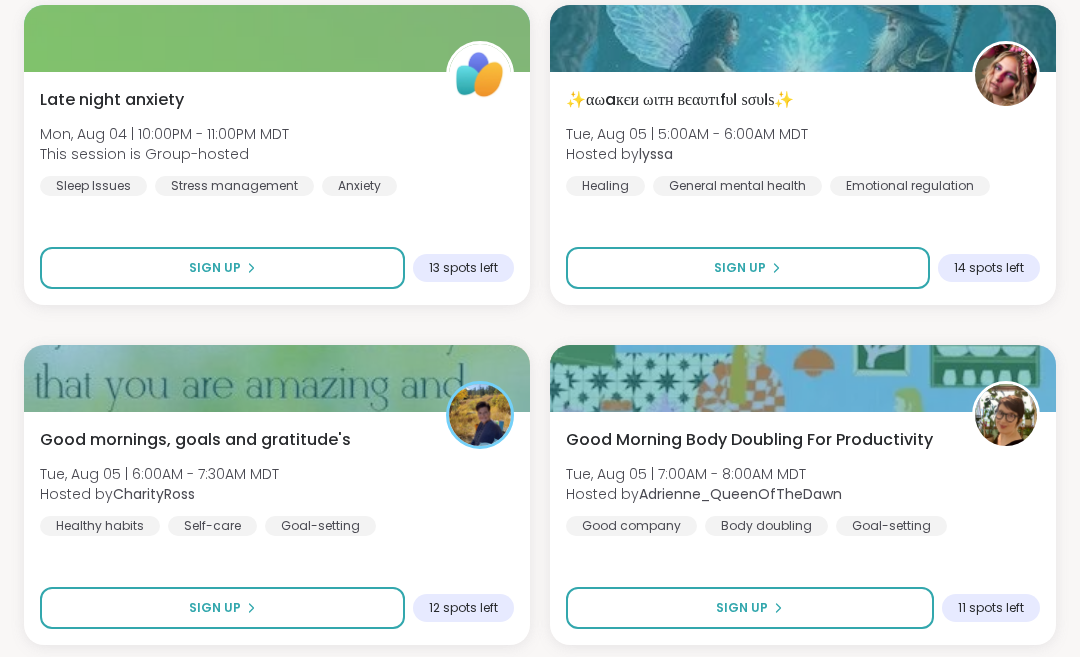 click on "✨αωaкєи ωιтн вєαυтιfυℓ ѕσυℓѕ✨ Tue, Aug 05 | 5:00AM - 6:00AM MDT Hosted by [USERNAME] Healing General mental health Emotional regulation Sign Up 14 spots left" at bounding box center (803, 188) 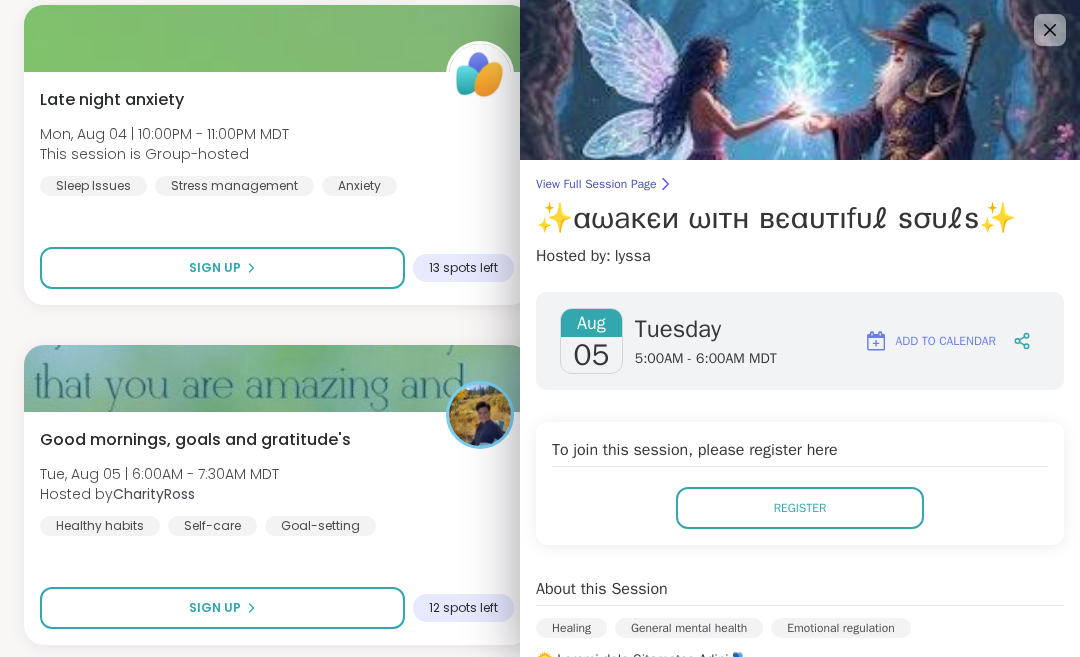 click 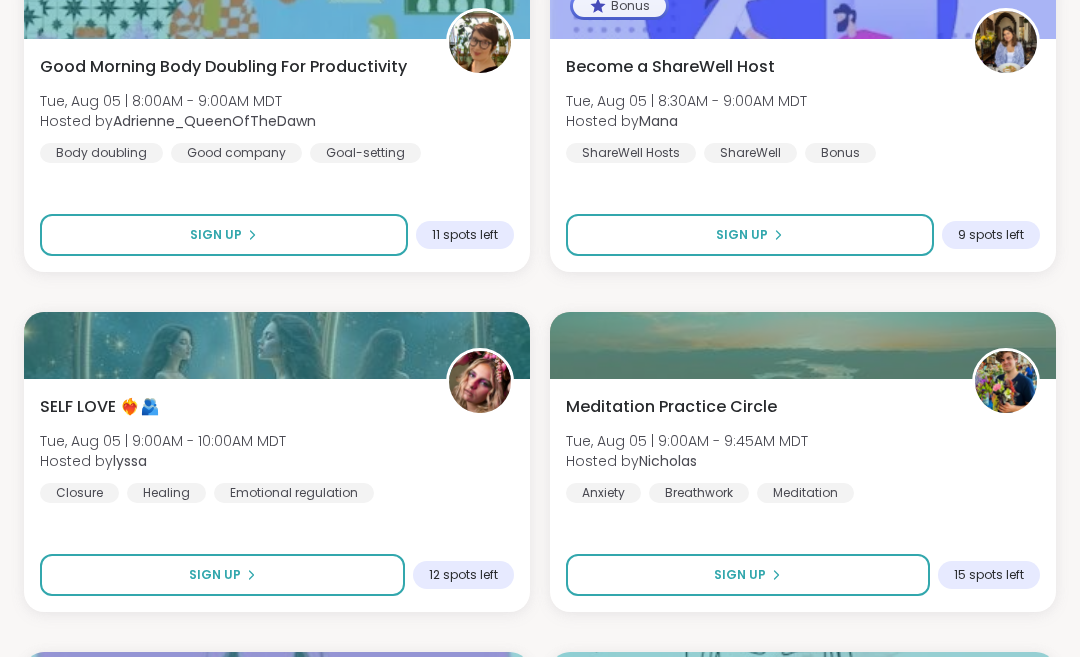 scroll, scrollTop: 14019, scrollLeft: 0, axis: vertical 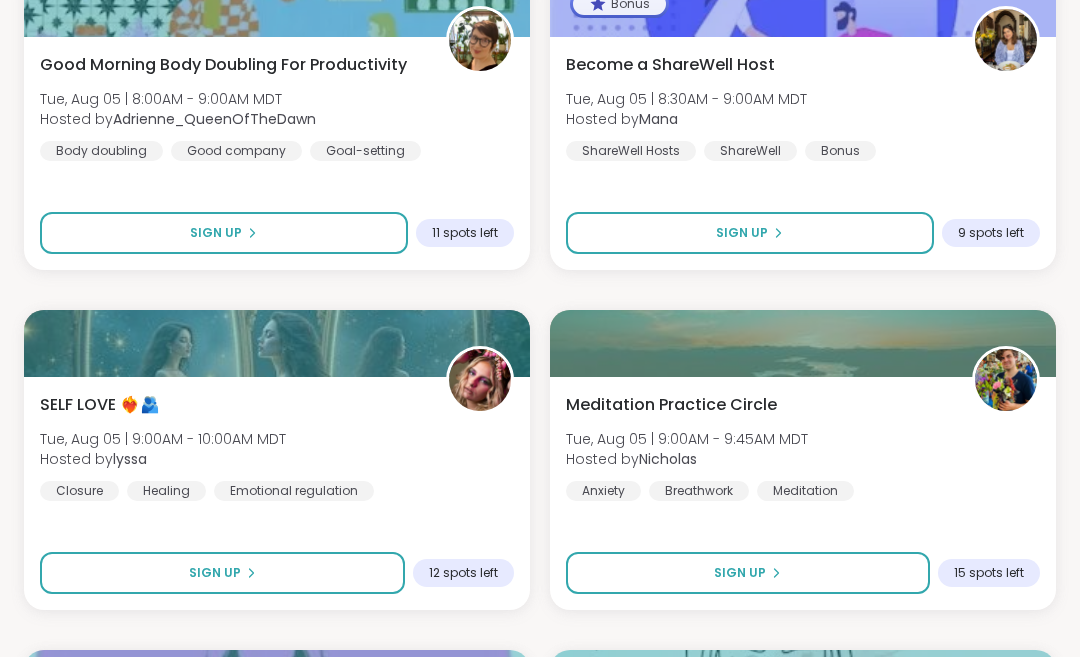 click on "Sign Up" at bounding box center [222, 574] 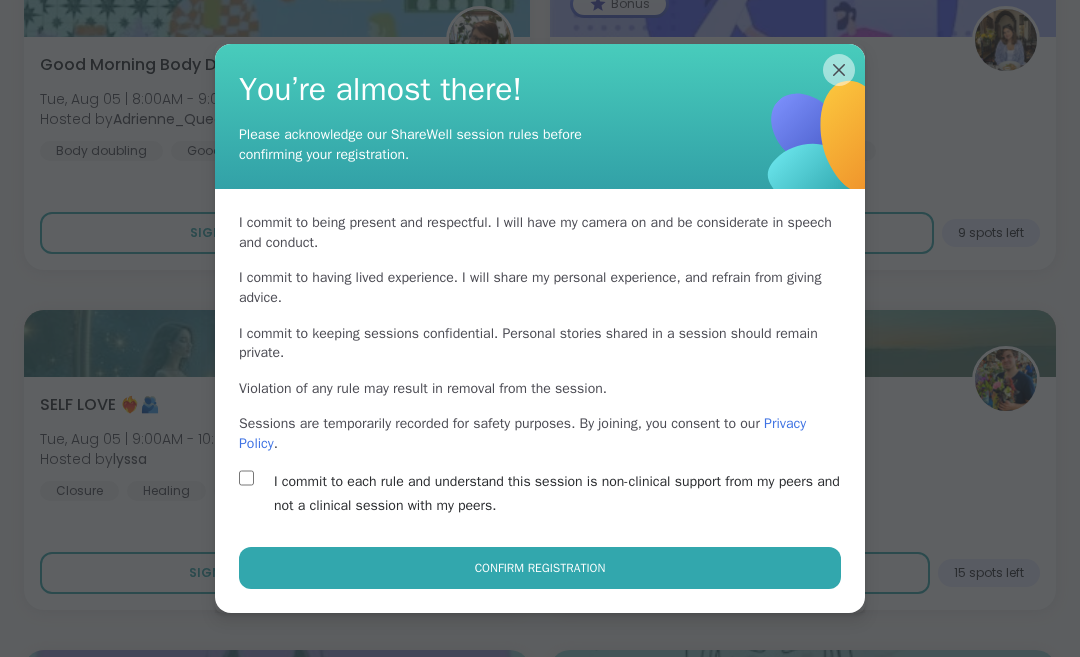 click on "Confirm Registration" at bounding box center (540, 568) 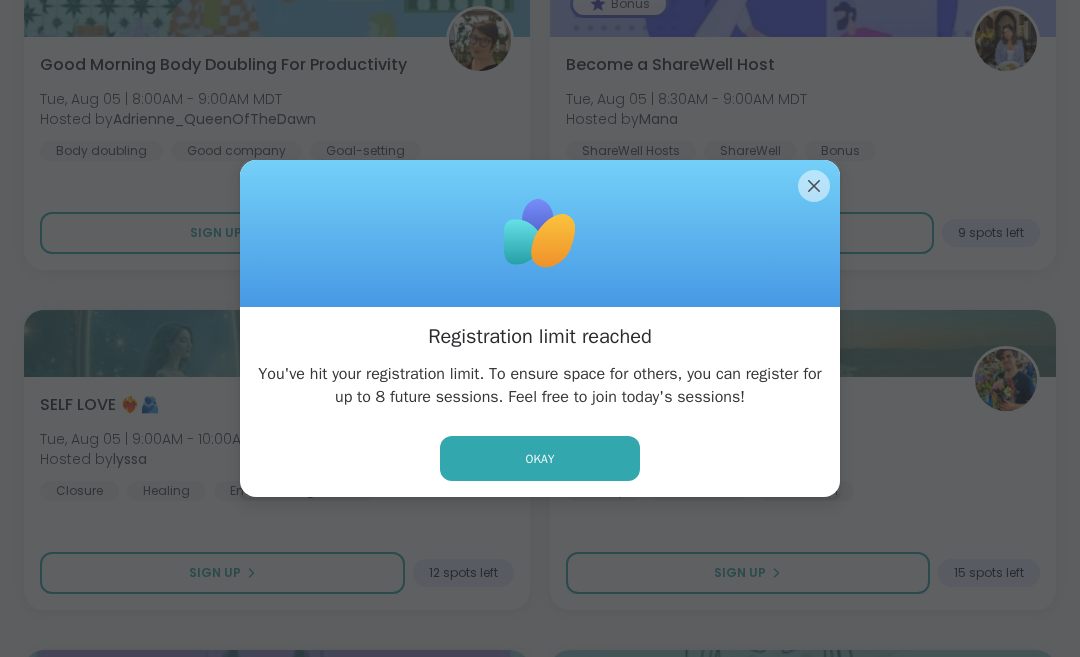 click on "Okay" at bounding box center [540, 458] 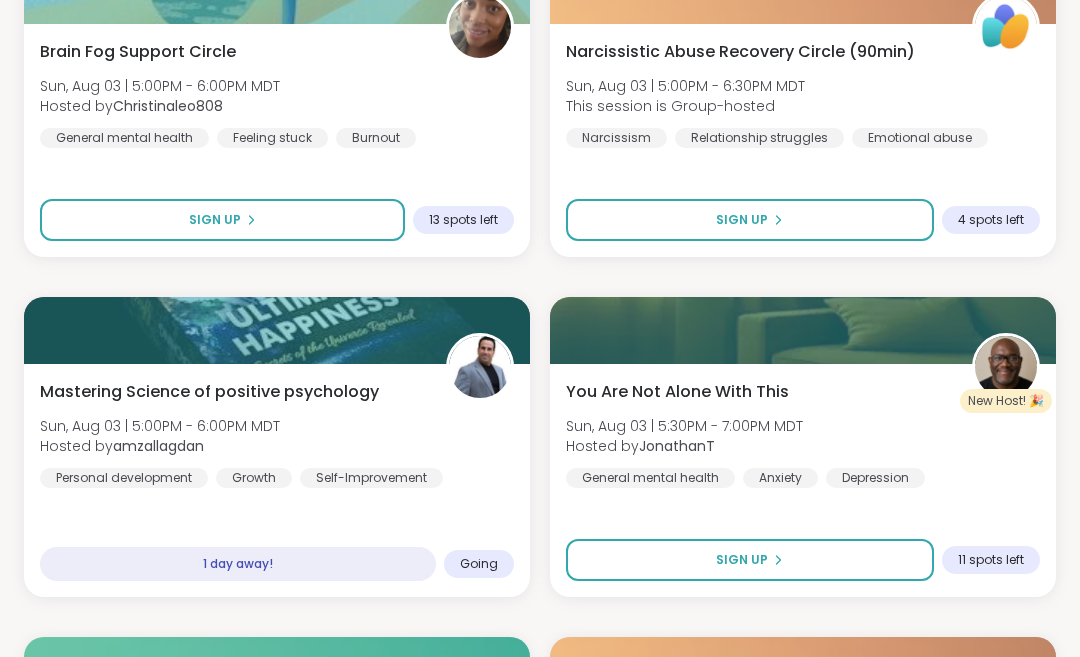 scroll, scrollTop: 5873, scrollLeft: 0, axis: vertical 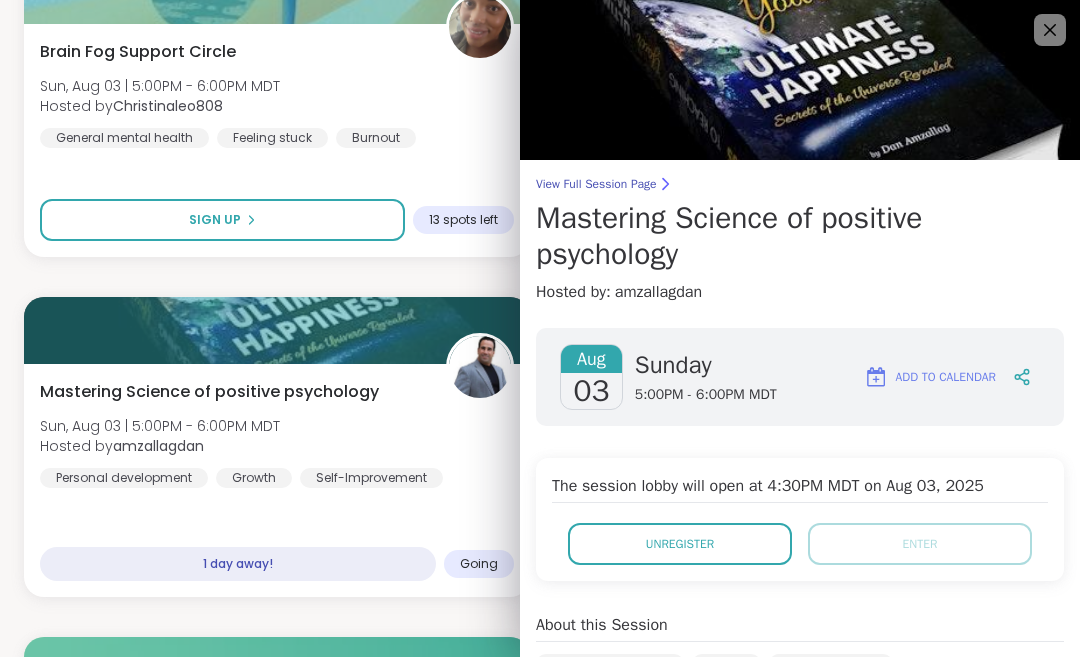 click on "Unregister" at bounding box center [680, 544] 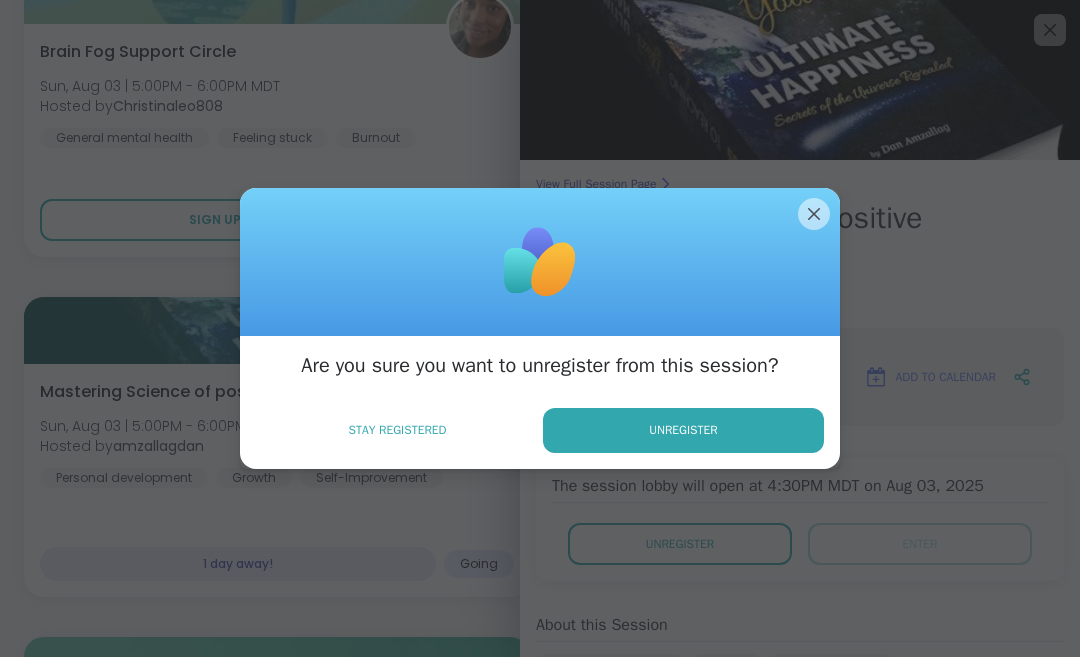 click on "Unregister" at bounding box center (683, 430) 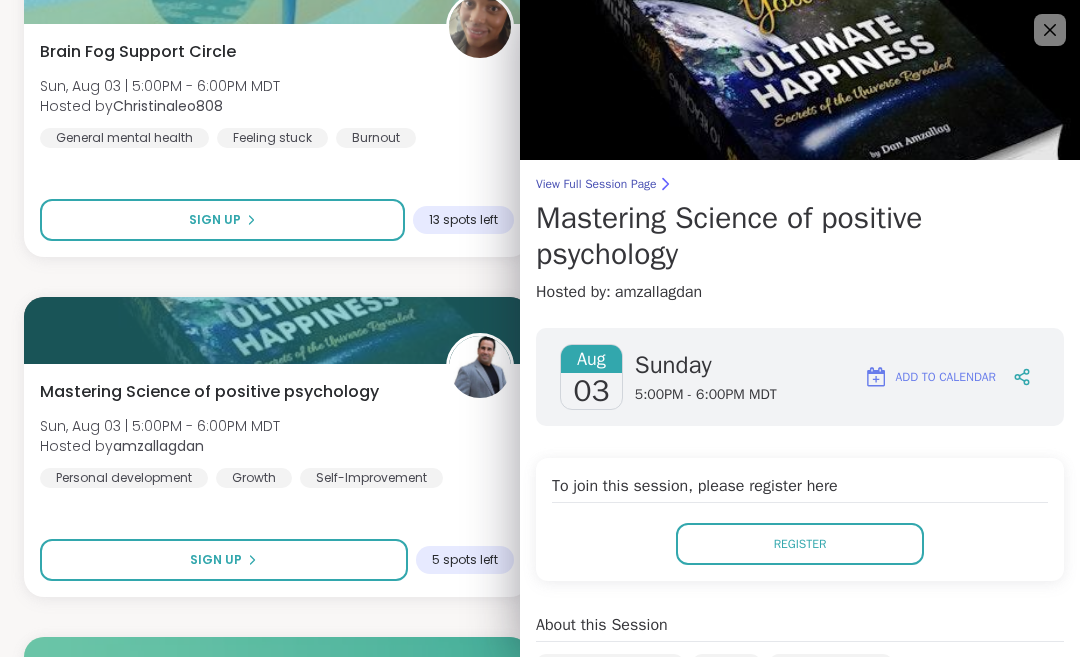 click 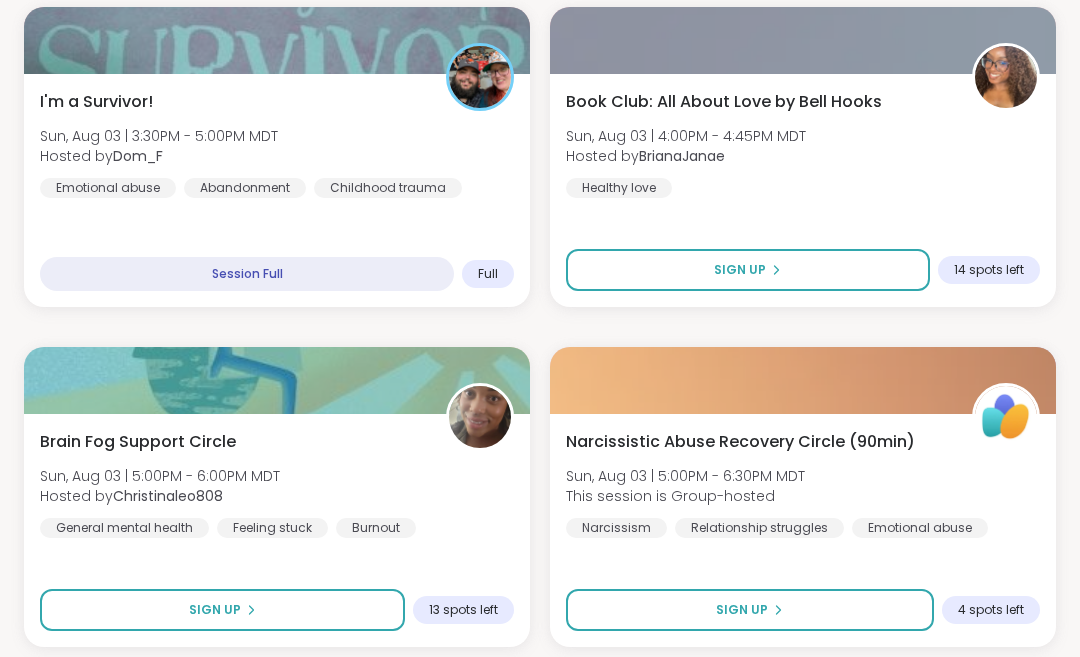 click on "Sign Up" at bounding box center [748, 271] 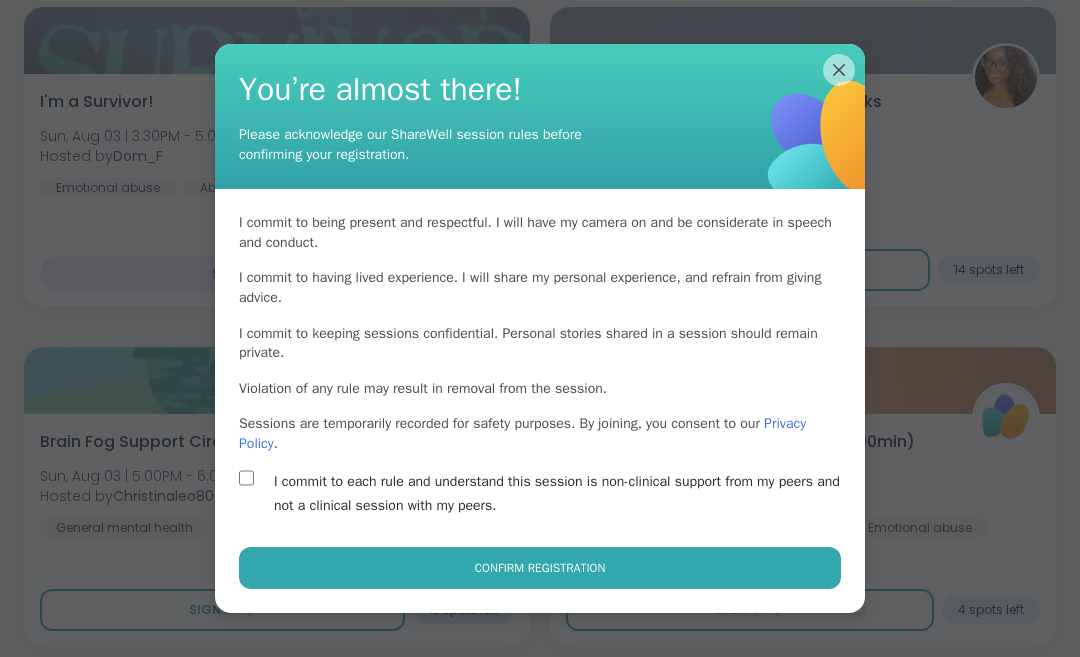 click on "Confirm Registration" at bounding box center (540, 568) 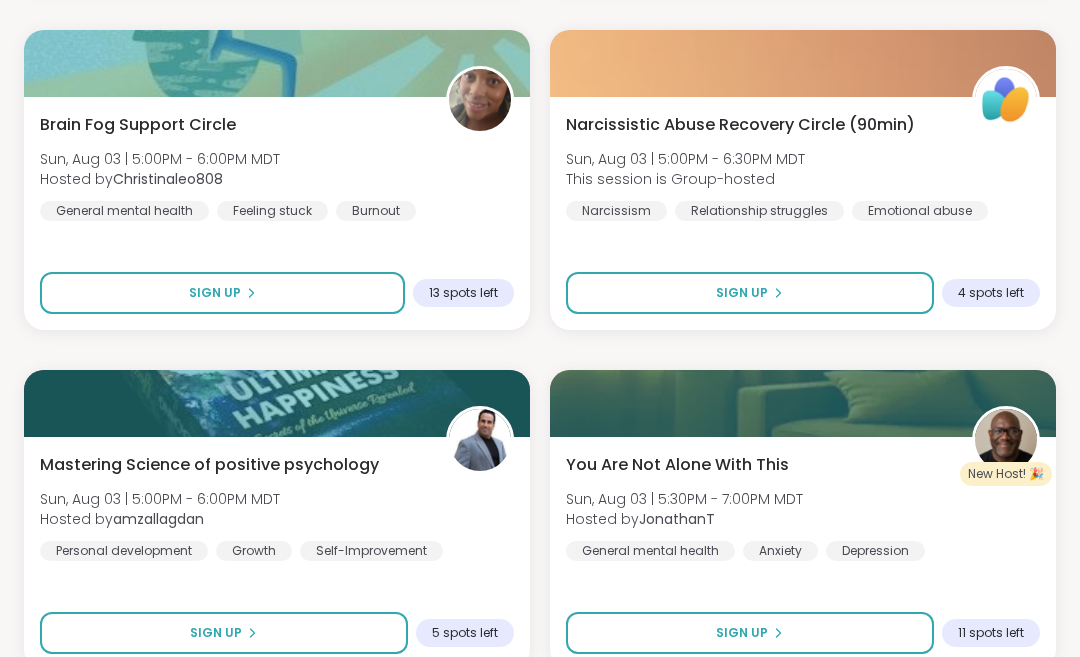 scroll, scrollTop: 5801, scrollLeft: 0, axis: vertical 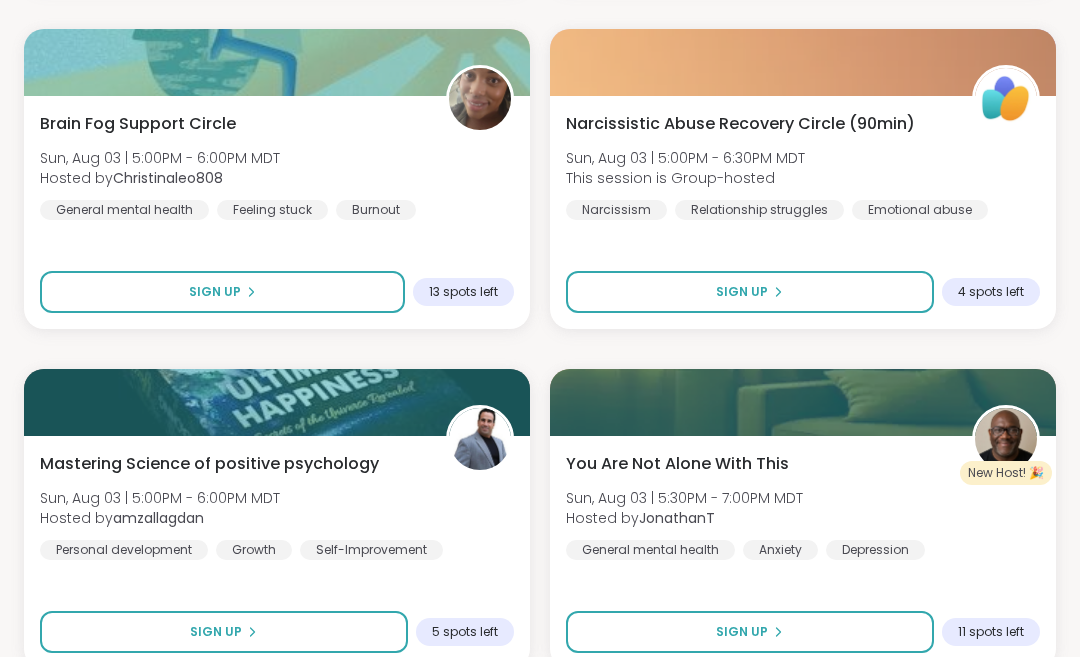 click on "Sign Up" at bounding box center (224, 632) 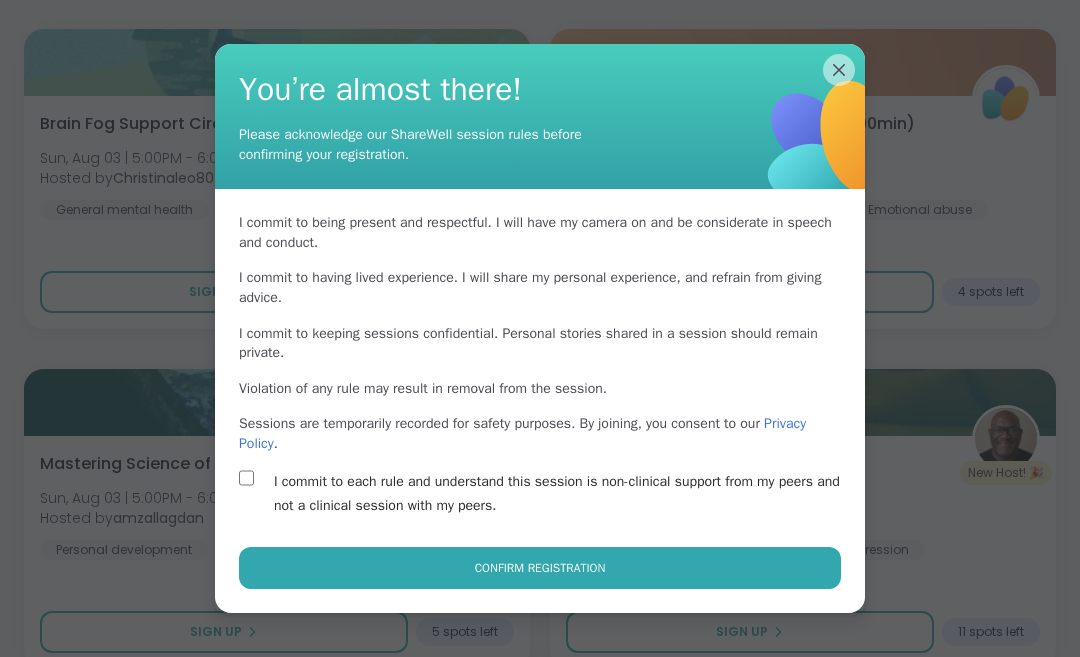 click on "Confirm Registration" at bounding box center (540, 568) 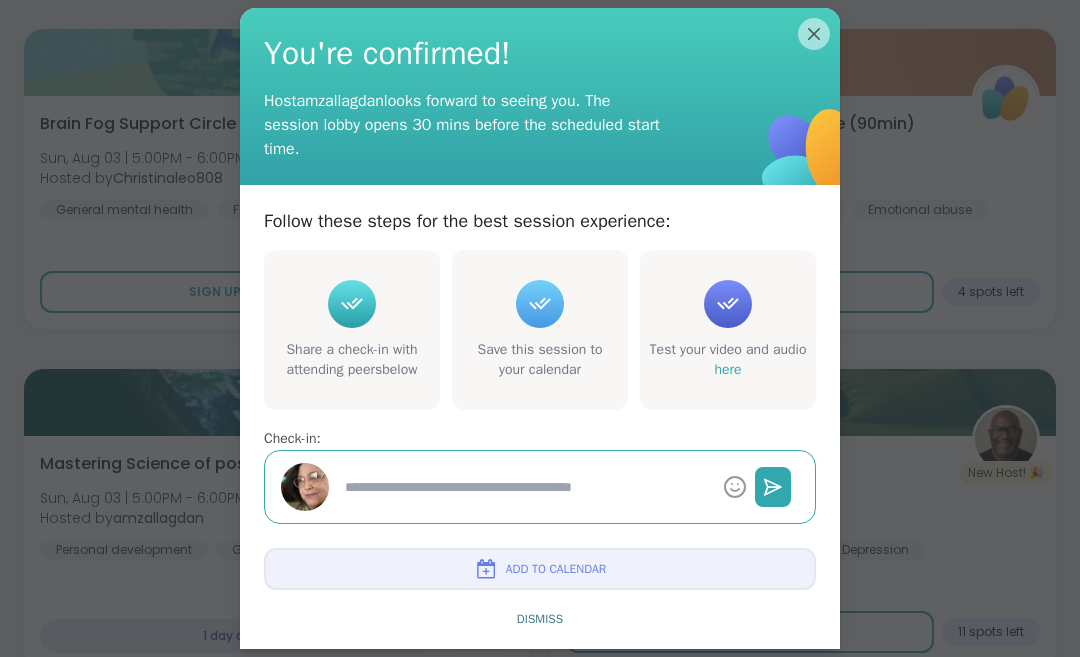 type on "*" 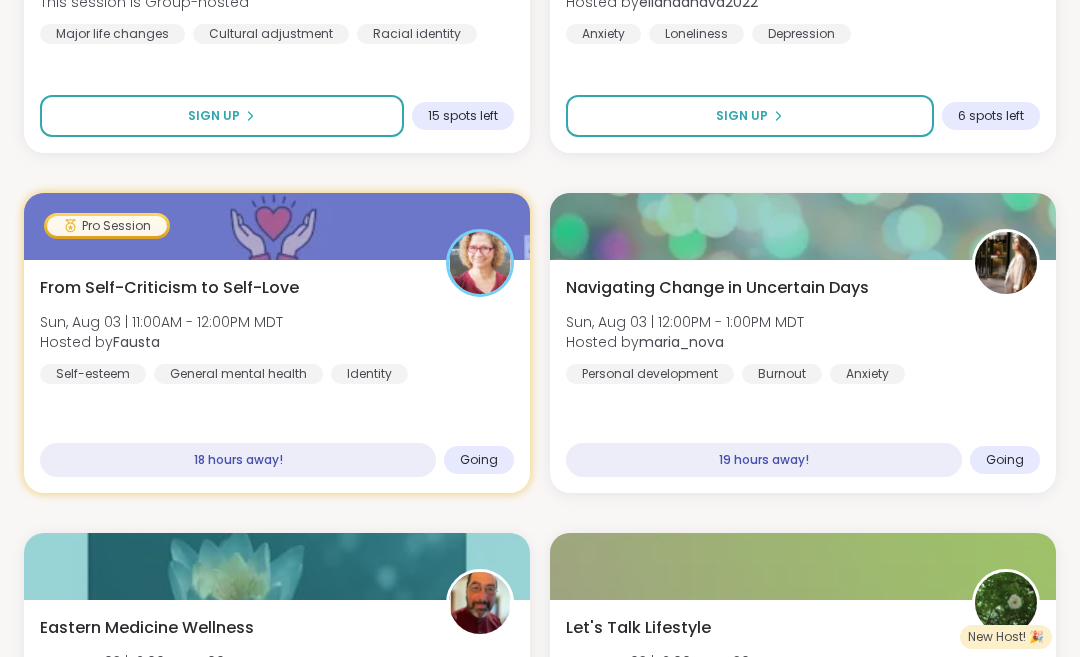 scroll, scrollTop: 3255, scrollLeft: 0, axis: vertical 